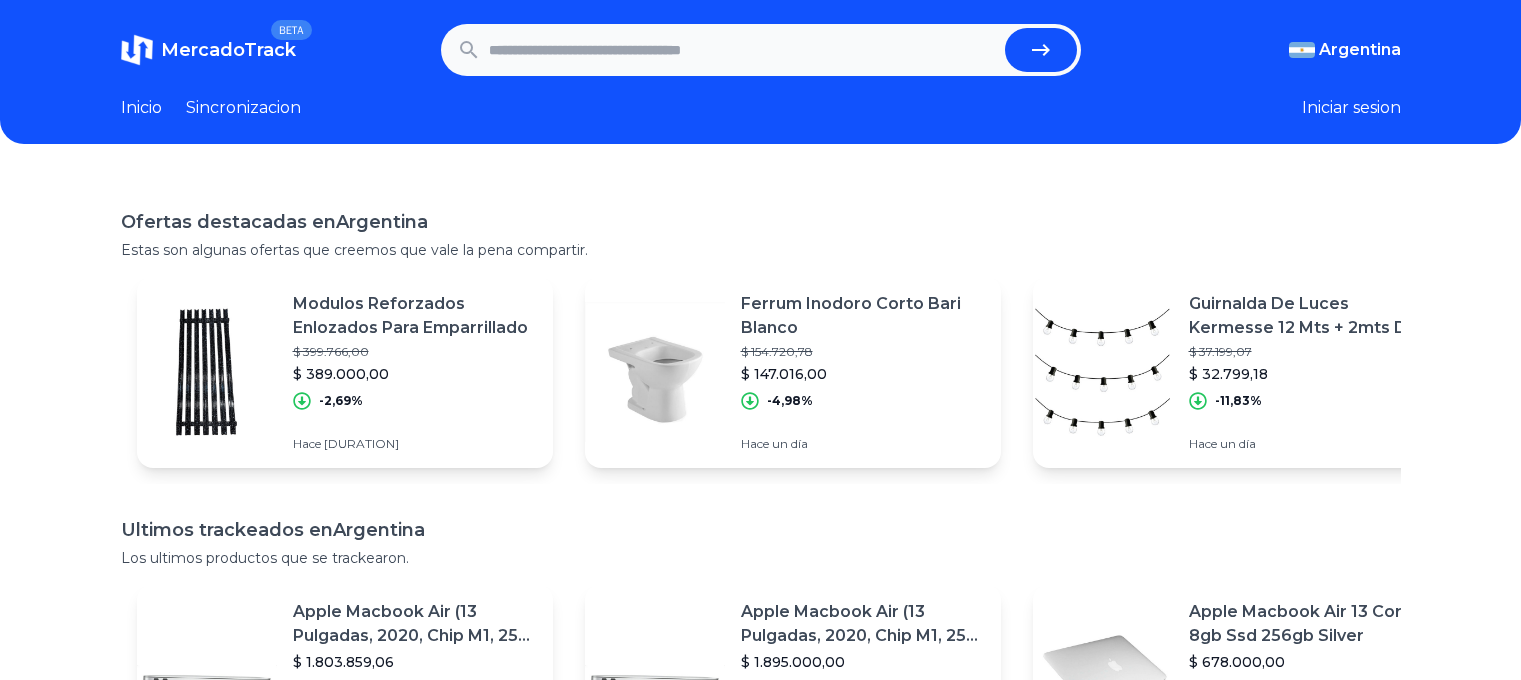 scroll, scrollTop: 0, scrollLeft: 0, axis: both 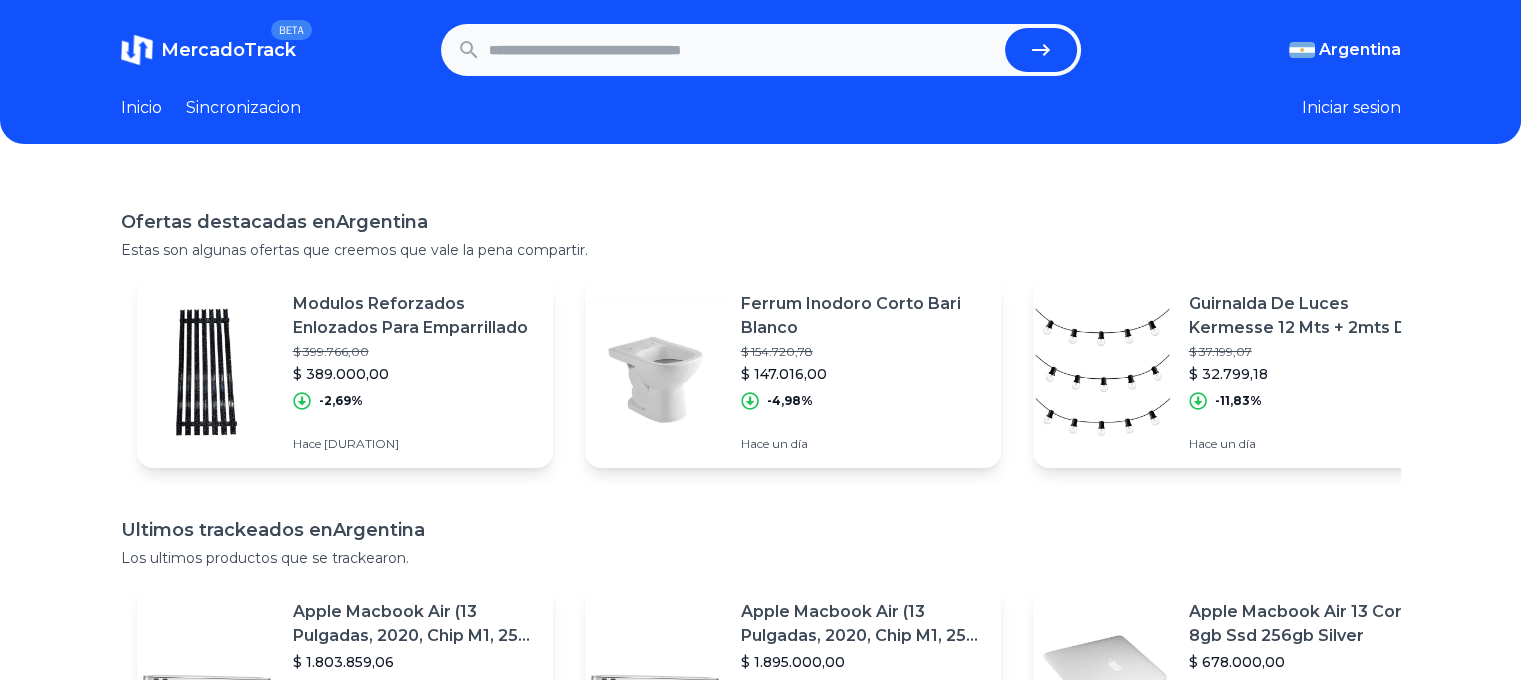 click at bounding box center (761, 50) 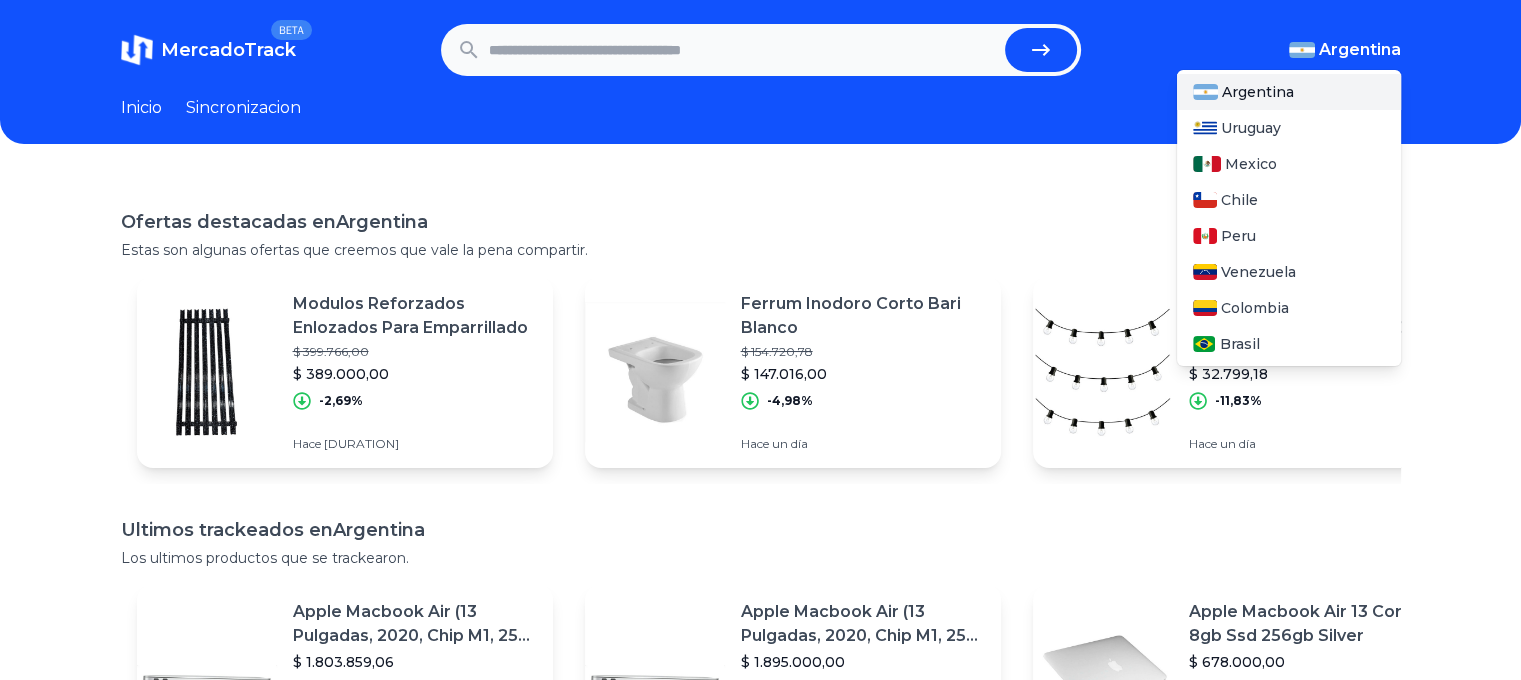 click on "Argentina" at bounding box center [1360, 50] 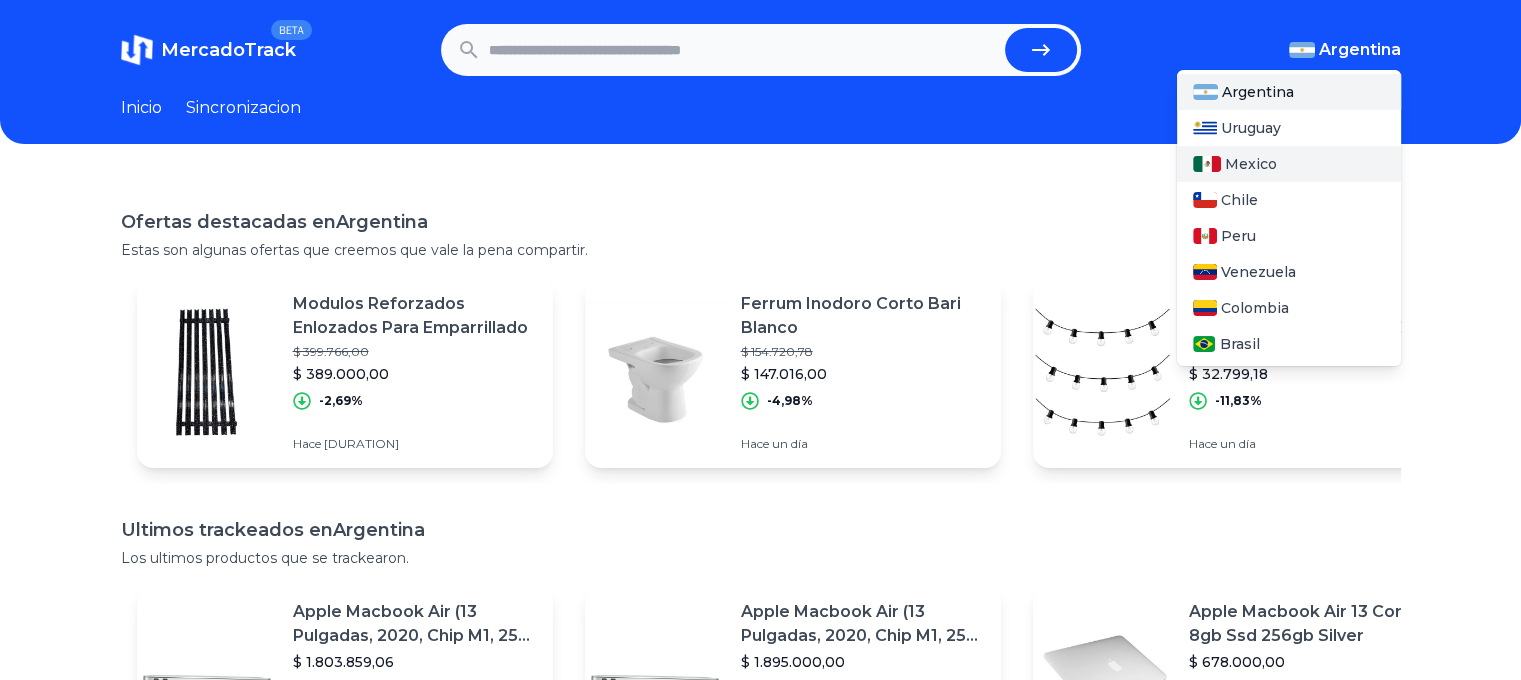 click on "Mexico" at bounding box center (1251, 164) 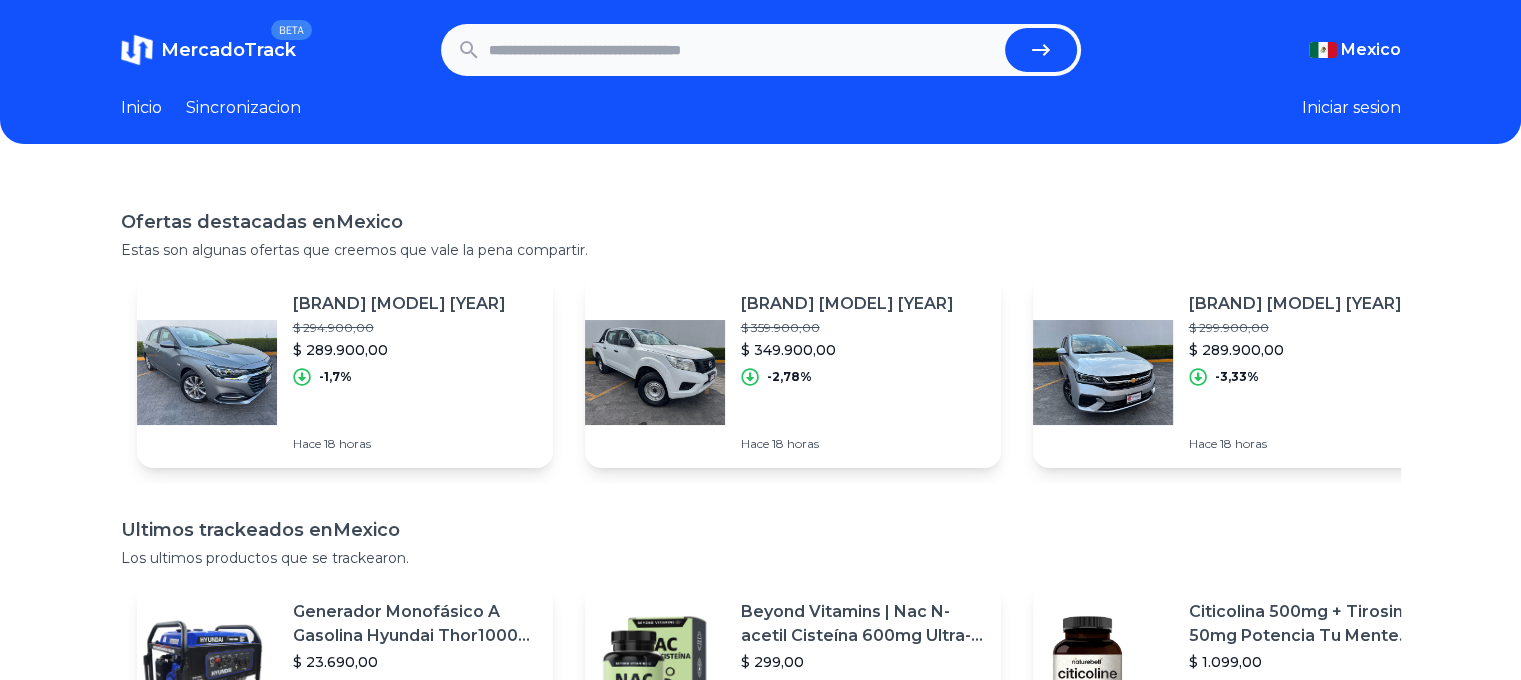 click at bounding box center [743, 50] 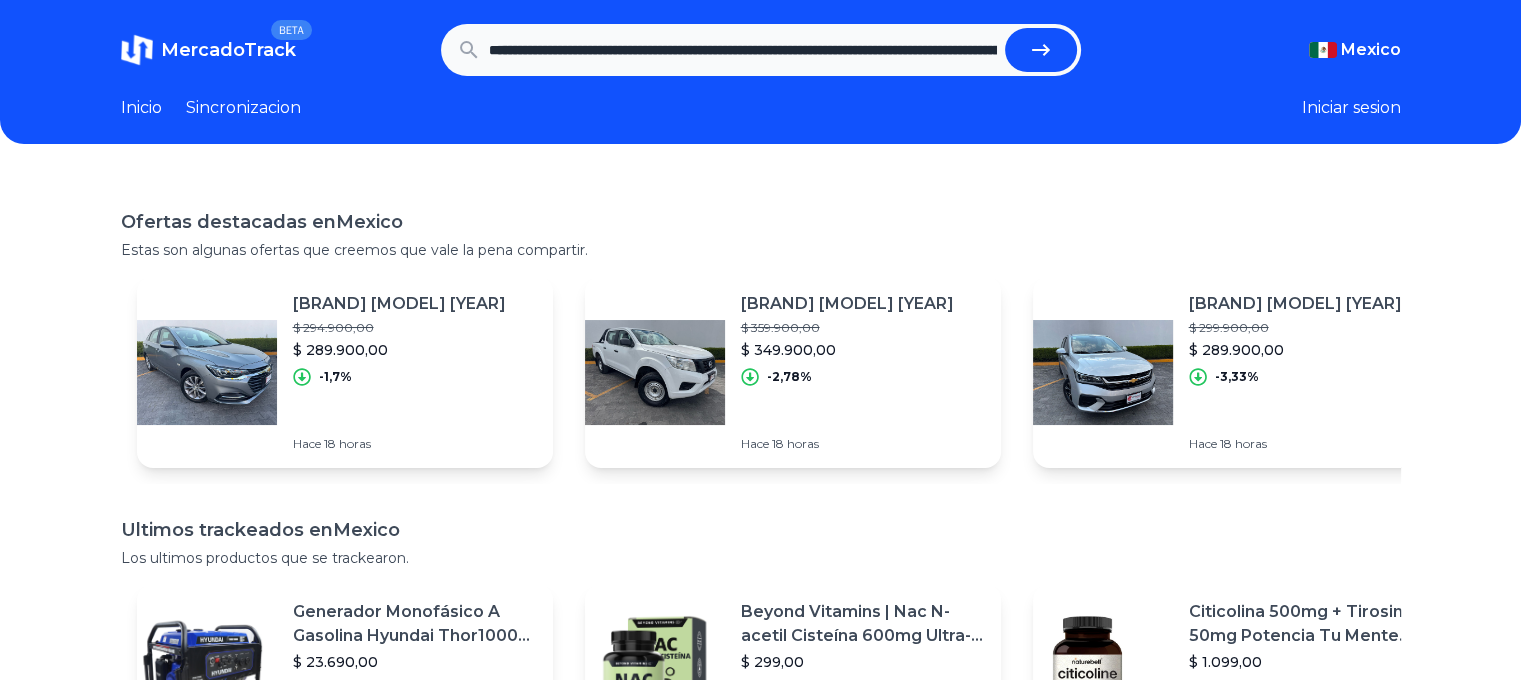 scroll, scrollTop: 0, scrollLeft: 5480, axis: horizontal 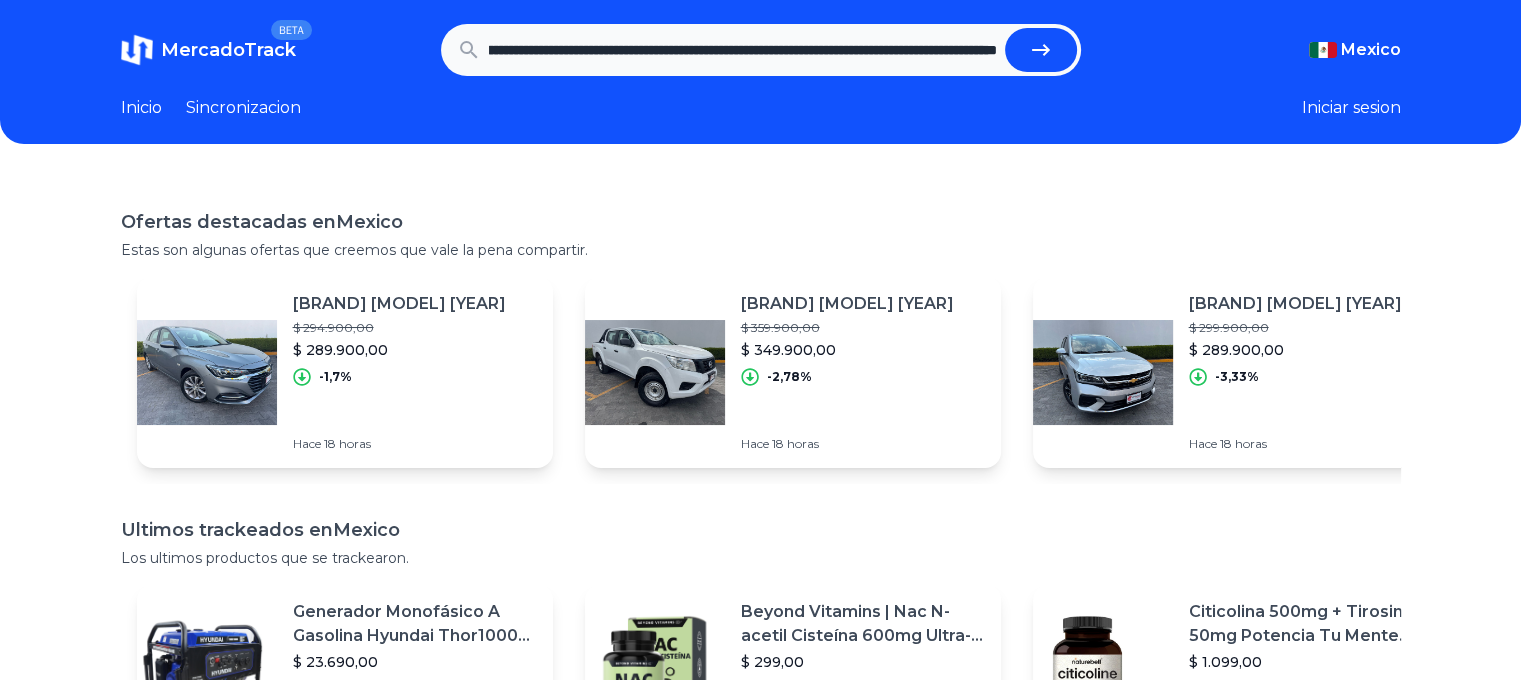 click at bounding box center (1041, 50) 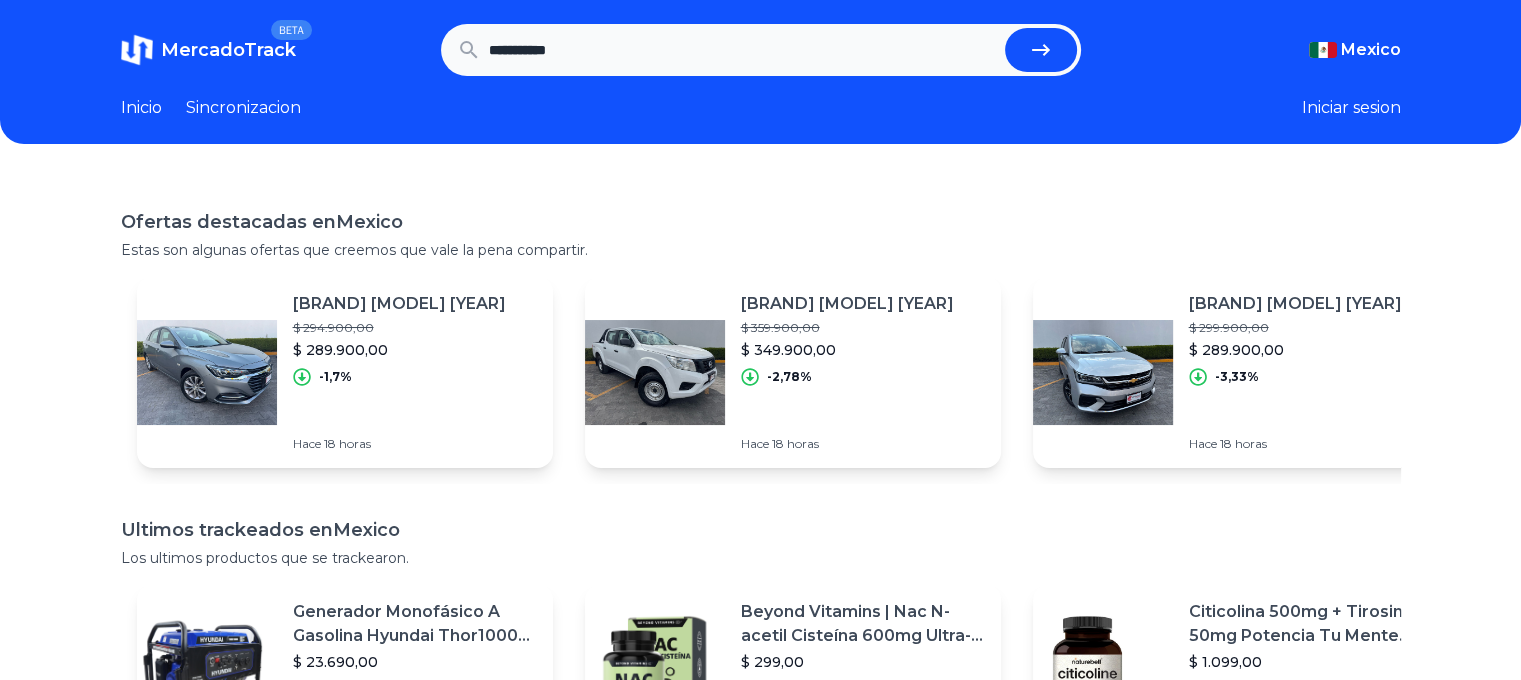scroll, scrollTop: 0, scrollLeft: 0, axis: both 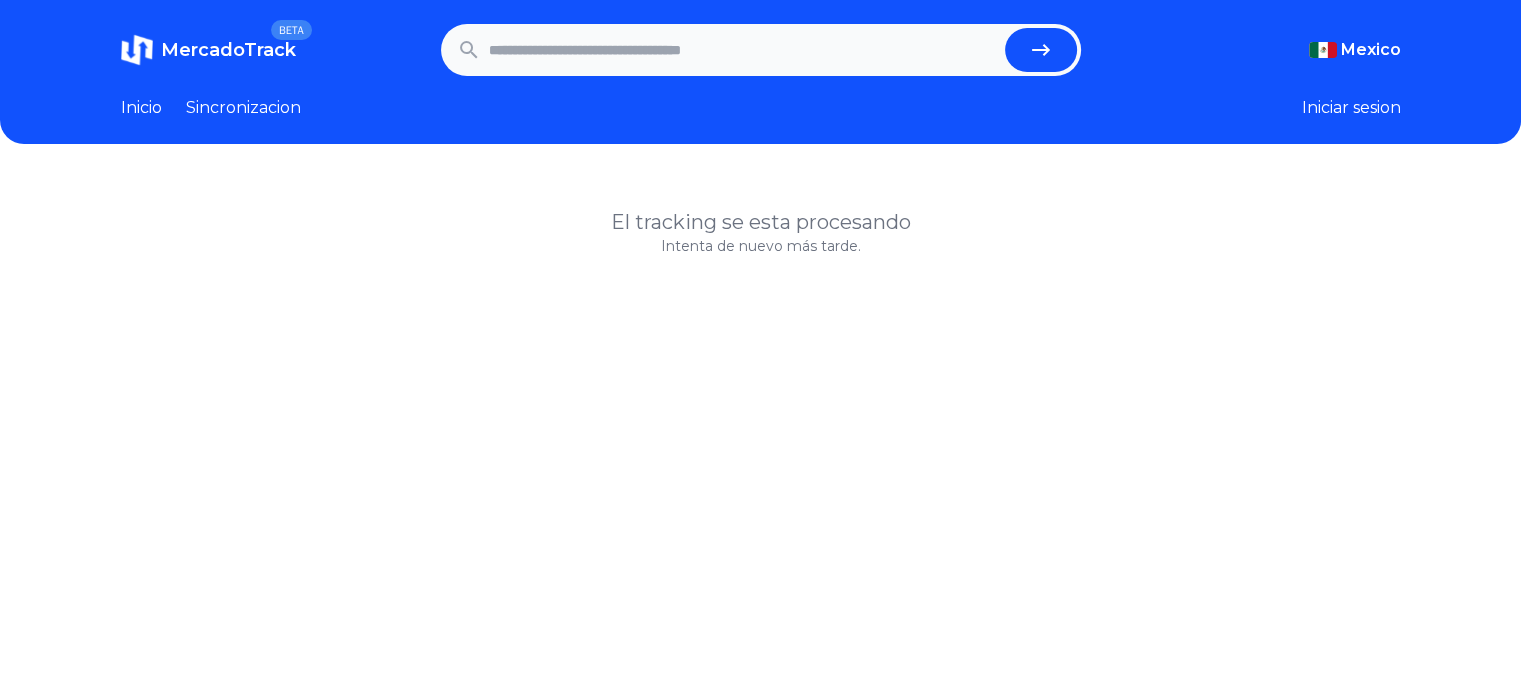 click on "El tracking se esta procesando" at bounding box center (761, 222) 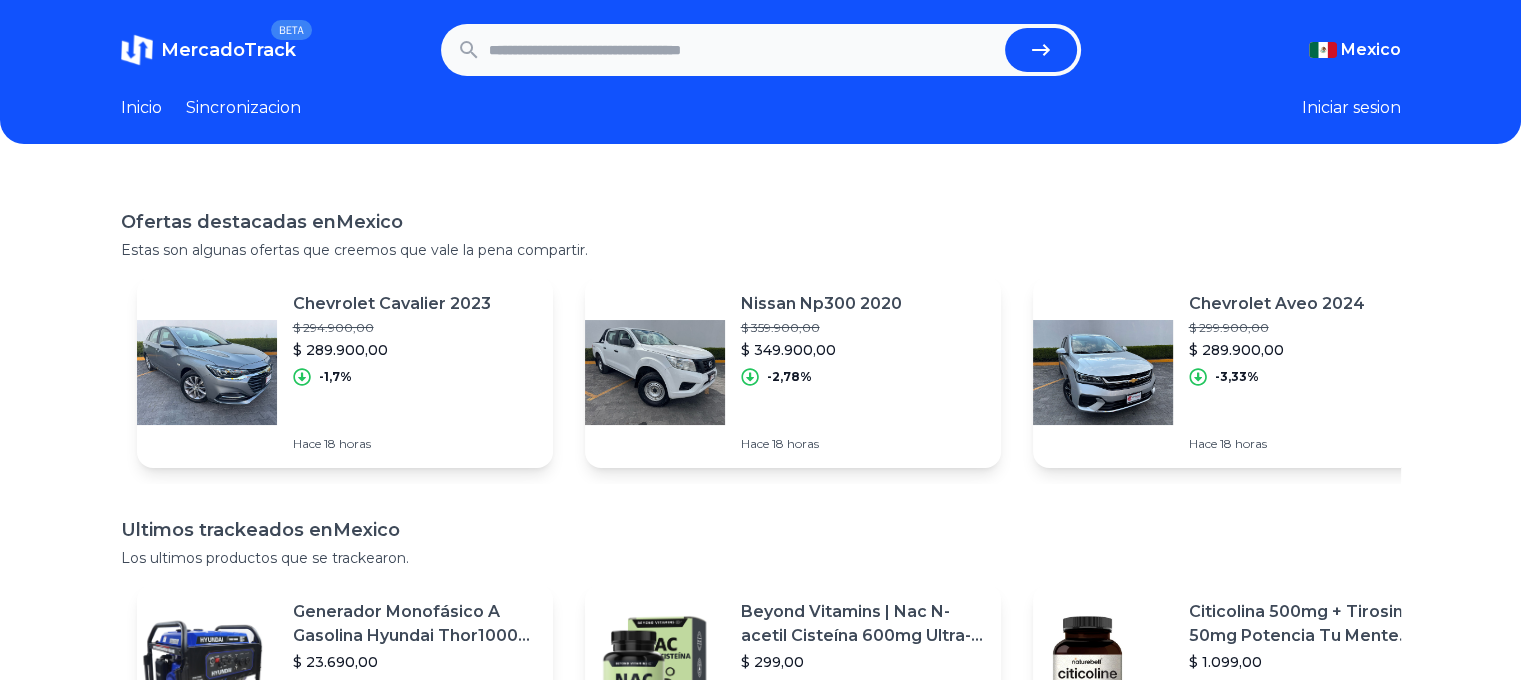 click on "Ofertas destacadas en [COUNTRY] Estas son algunas ofertas que creemos que vale la pena compartir. Chevrolet Cavalier 2023 $ 294.900,00 $ 289.900,00 -1,7% Hace 18 horas Nissan Np300 2020 $ 359.900,00 $ 349.900,00 -2,78% Hace 18 horas Chevrolet Aveo 2024 $ 299.900,00 $ 289.900,00 -3,33% Hace 18 horas Mitsubishi L200 Glx 4x4 Diesel 2022 $ 459.000,00 $ 445.000,00 -3,05% Hace 18 horas Smart Tv Pantalla 55 Pulgadas Jokben Android Tv 4k Hdr Led Jokben55-bt1 $ 10.000,00 $ 6.200,00 -38% Hace 4 meses Apagadores Y Contactos V-10 Solaris Placas Armadas, Acrílico $ 1.962,00 $ 545,00 -72,22% Hace 4 meses Audífonos Inalámbricos Over Ear Sonos Ace Cancelación Activa $ 9.499,00 $ 7.499,31 -21,05% Hace 17 horas Soldador Tig&cortad 110/220v 4en1 Tig Pulso+tig+mma+cut 20cm $ 9.928,56 $ 8.531,97 -14,07% Hace un mes Radio Movil Kenwood Tm271a 136-174mhz 60w $ 7.890,00 $ 6.000,00 -23,95% Hace 4 meses Chevrolet S-10 Max 2023 $ 558.000,00 $ 519.000,00 -6,99% Hace 18 horas [COUNTRY]" at bounding box center (760, 516) 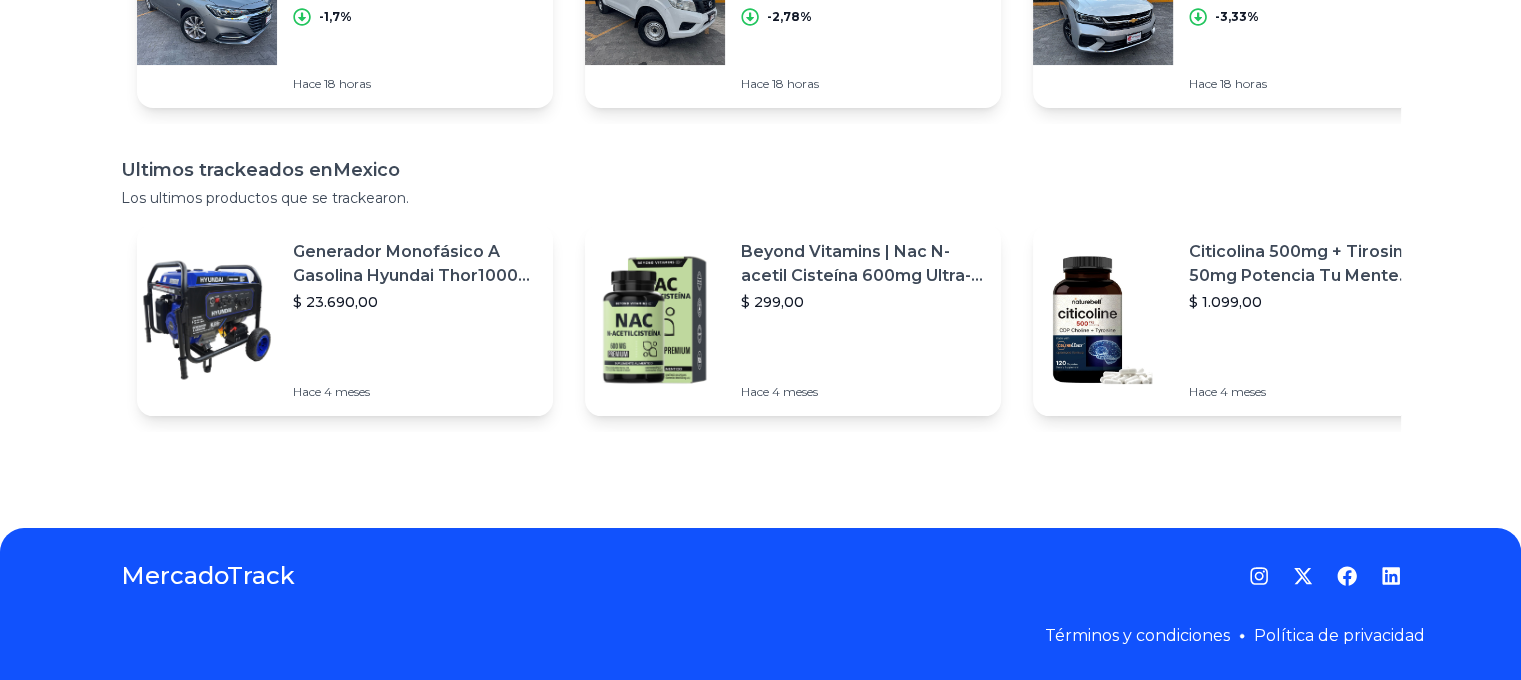 scroll, scrollTop: 375, scrollLeft: 15, axis: both 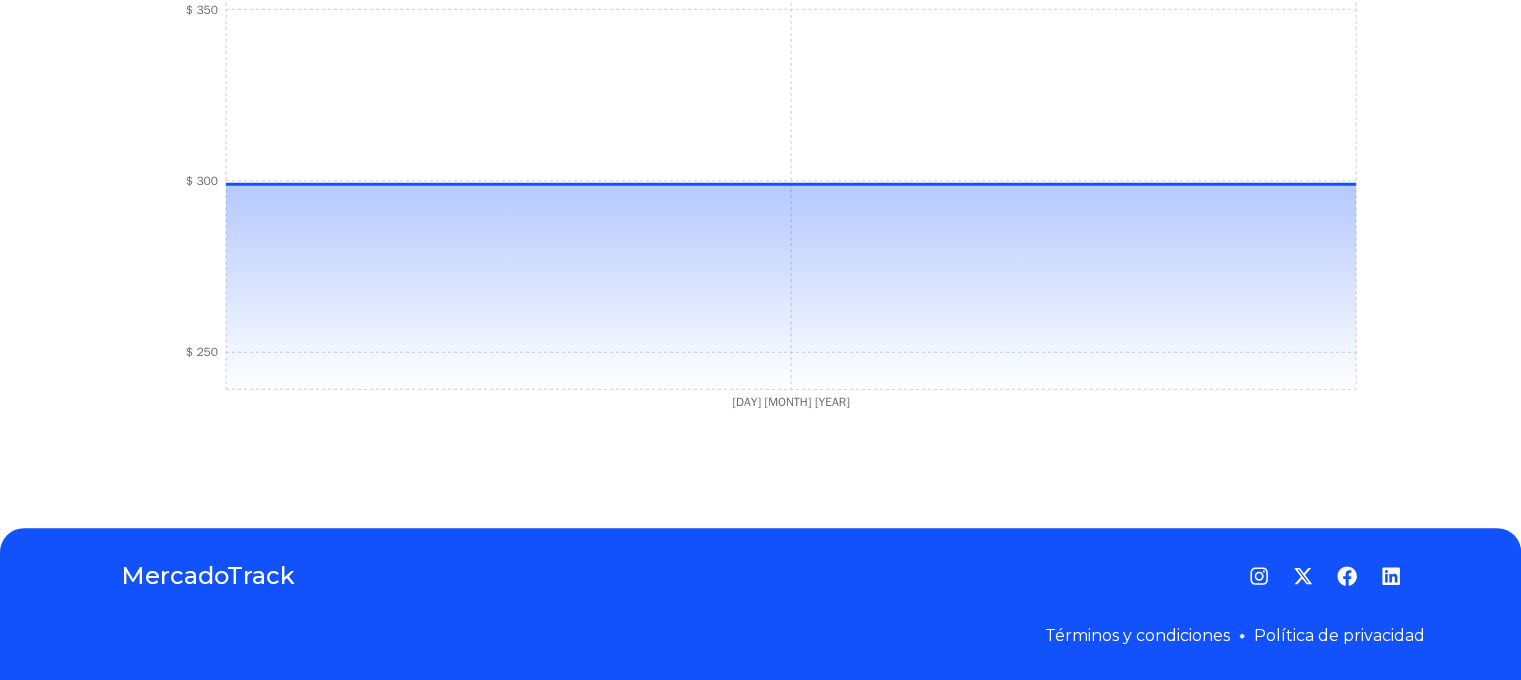 click on "MercadoTrack" at bounding box center (208, 576) 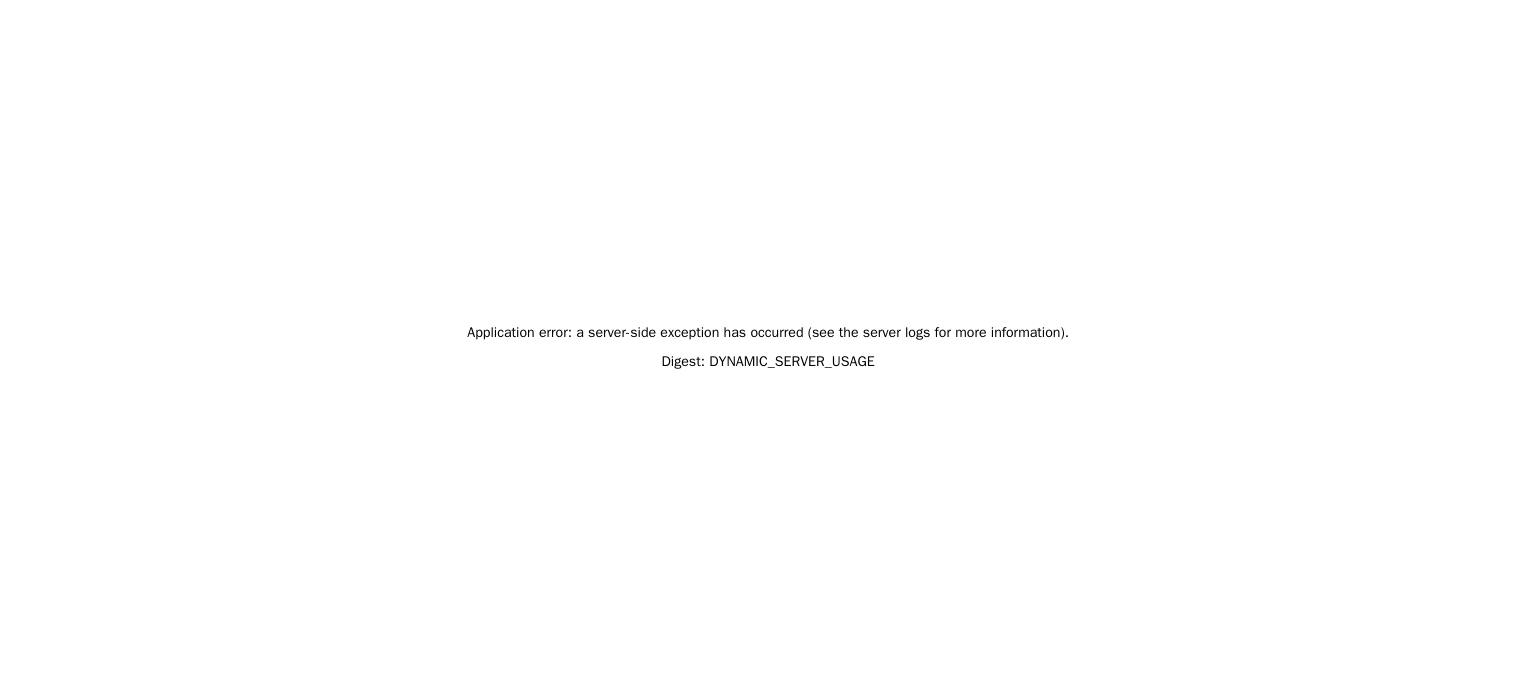 scroll, scrollTop: 0, scrollLeft: 0, axis: both 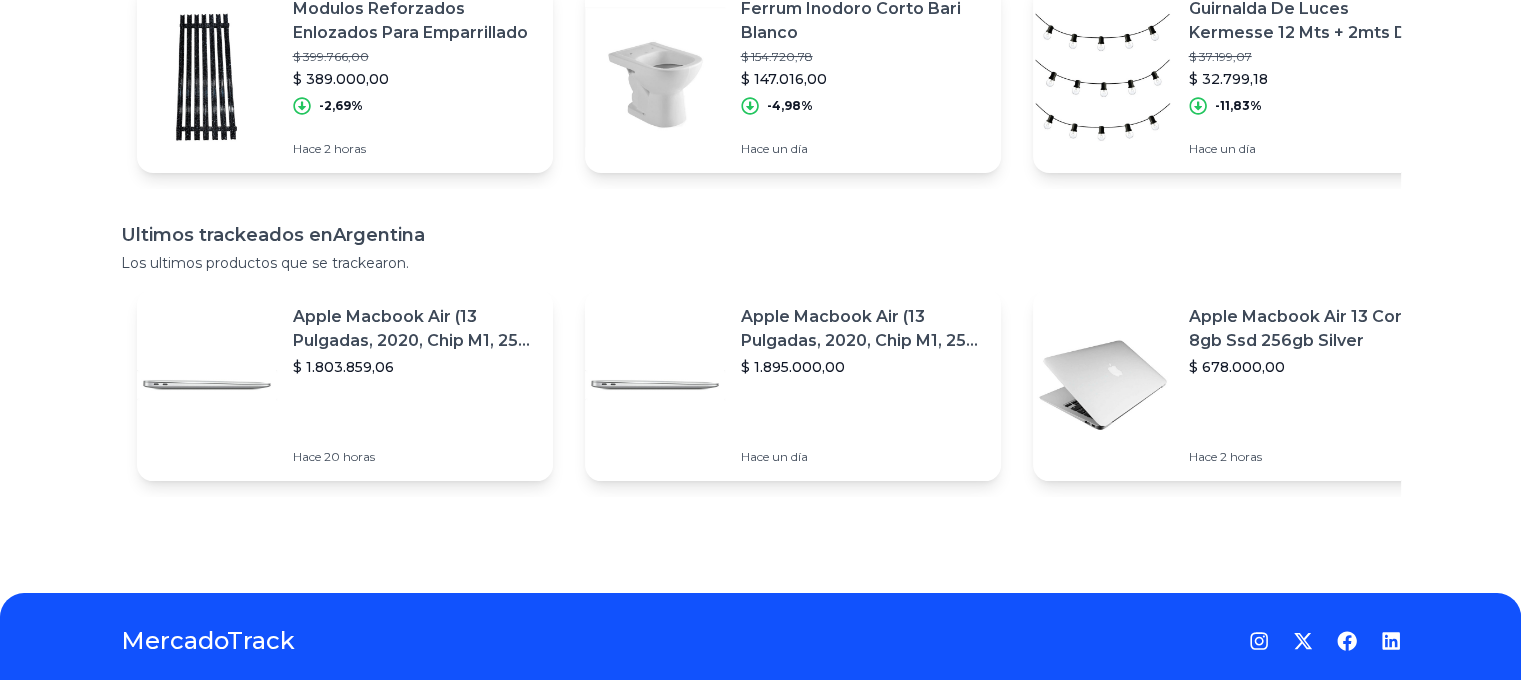 click on "Apple Macbook Air (13 Pulgadas, 2020, Chip M1, 256 Gb De Ssd, 8 Gb De Ram) - Plata" at bounding box center (863, 329) 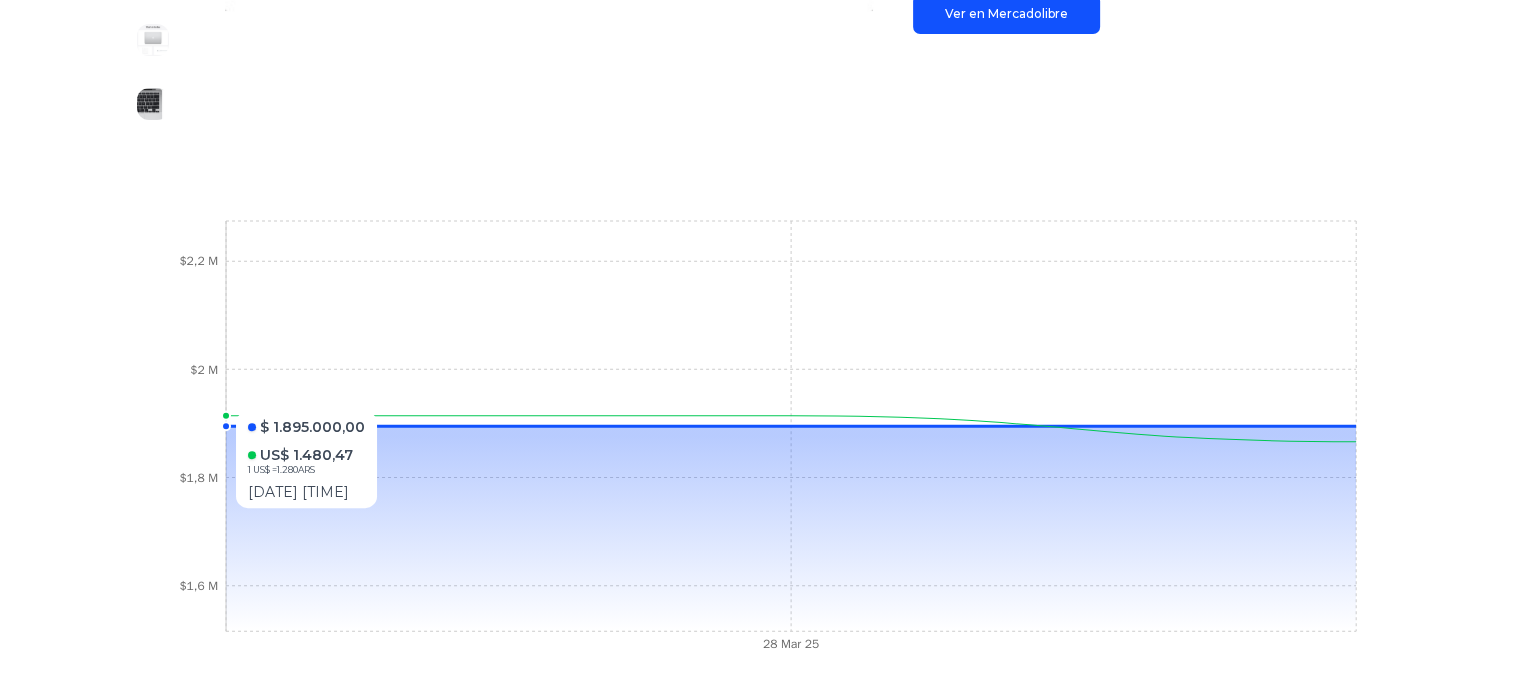 scroll, scrollTop: 470, scrollLeft: 0, axis: vertical 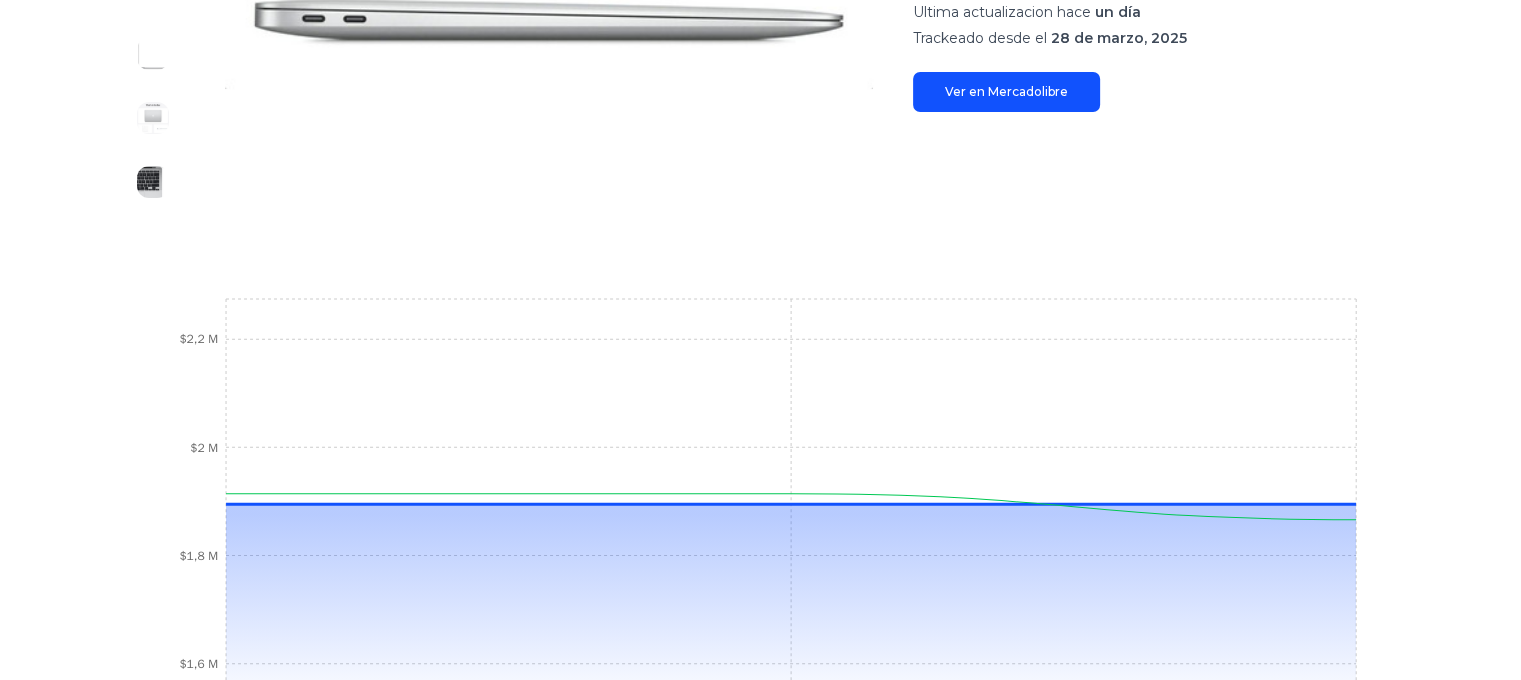 click on "Ver en Mercadolibre" at bounding box center (1006, 92) 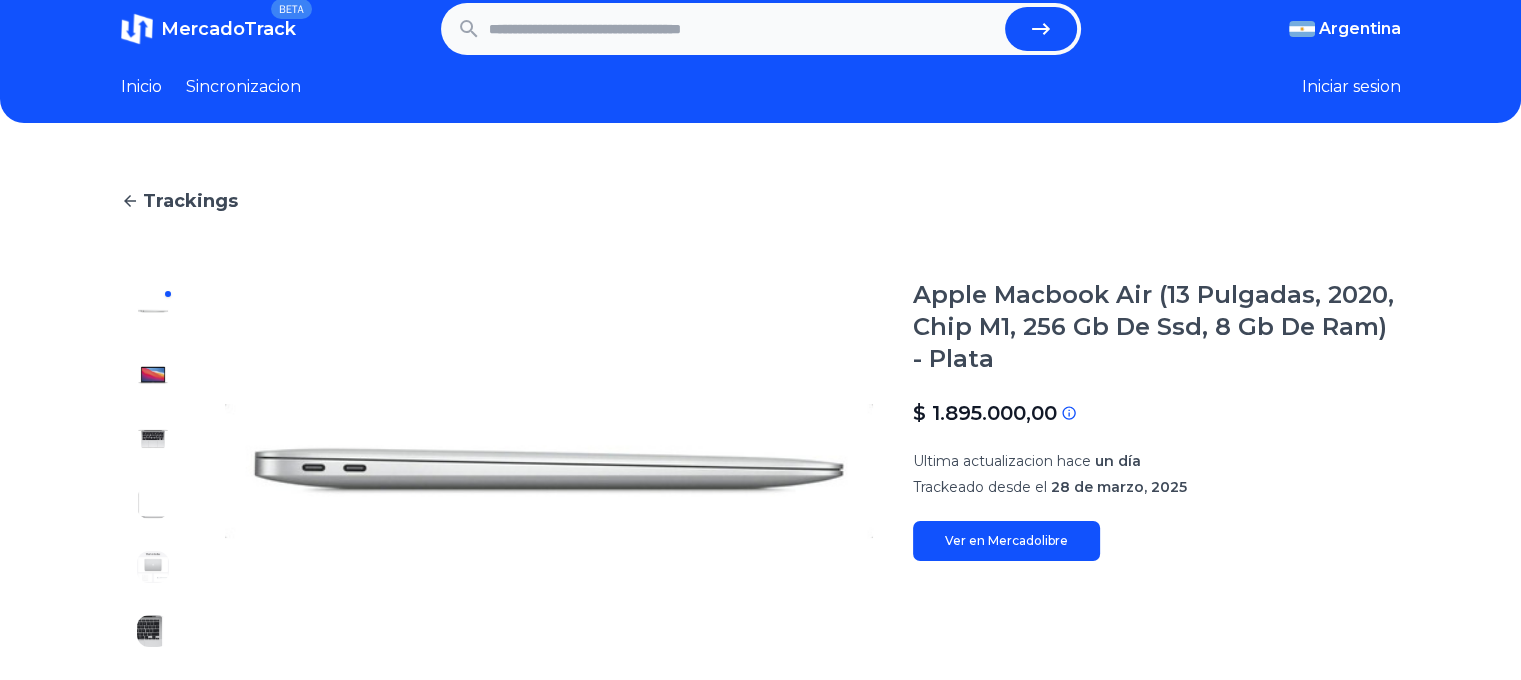 scroll, scrollTop: 0, scrollLeft: 0, axis: both 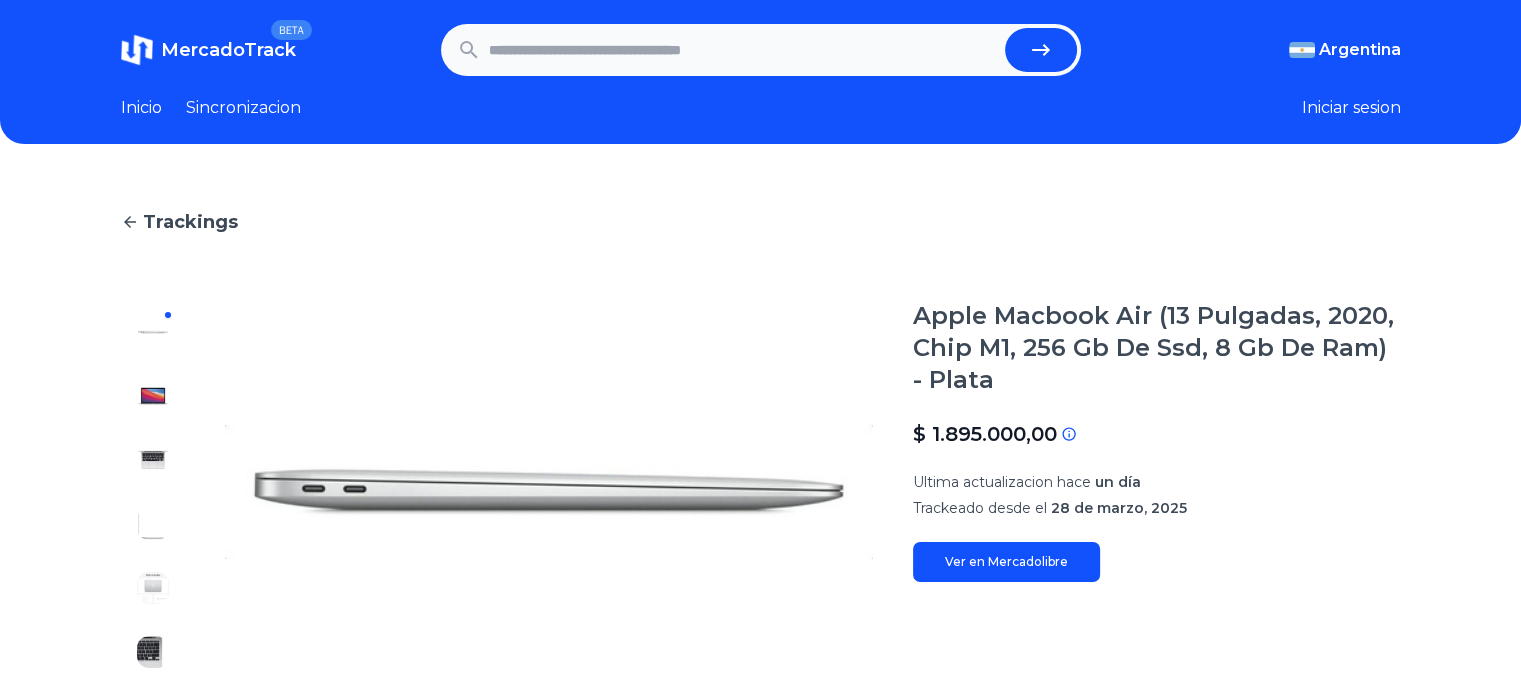 click at bounding box center (743, 50) 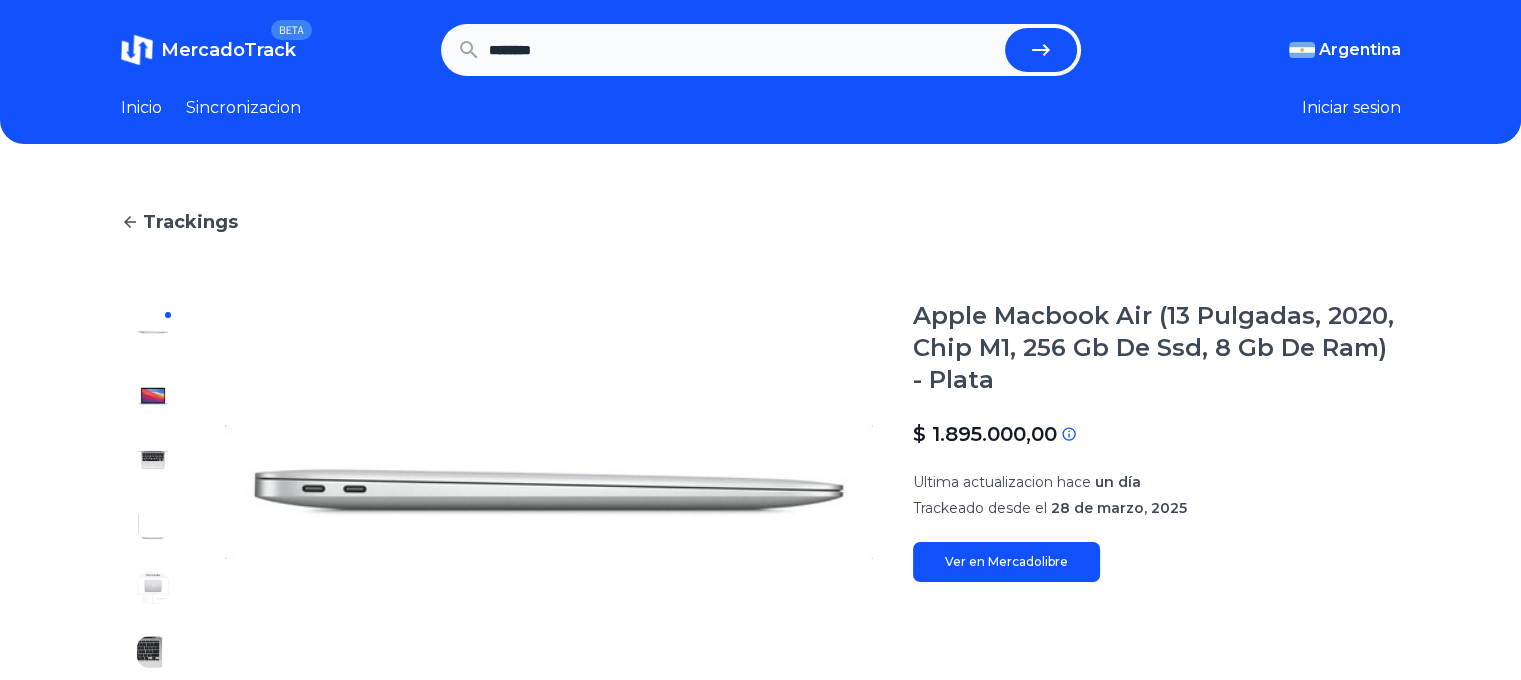 type on "********" 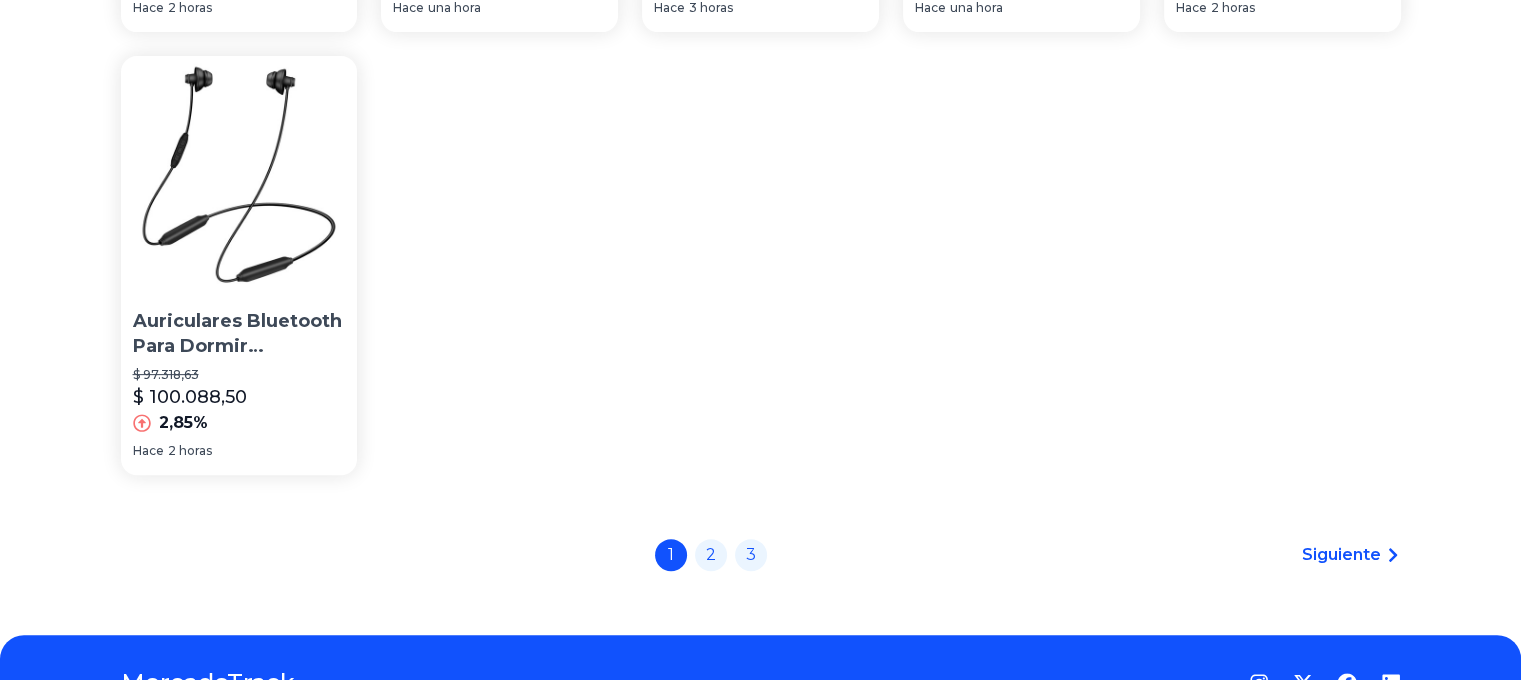 scroll, scrollTop: 700, scrollLeft: 0, axis: vertical 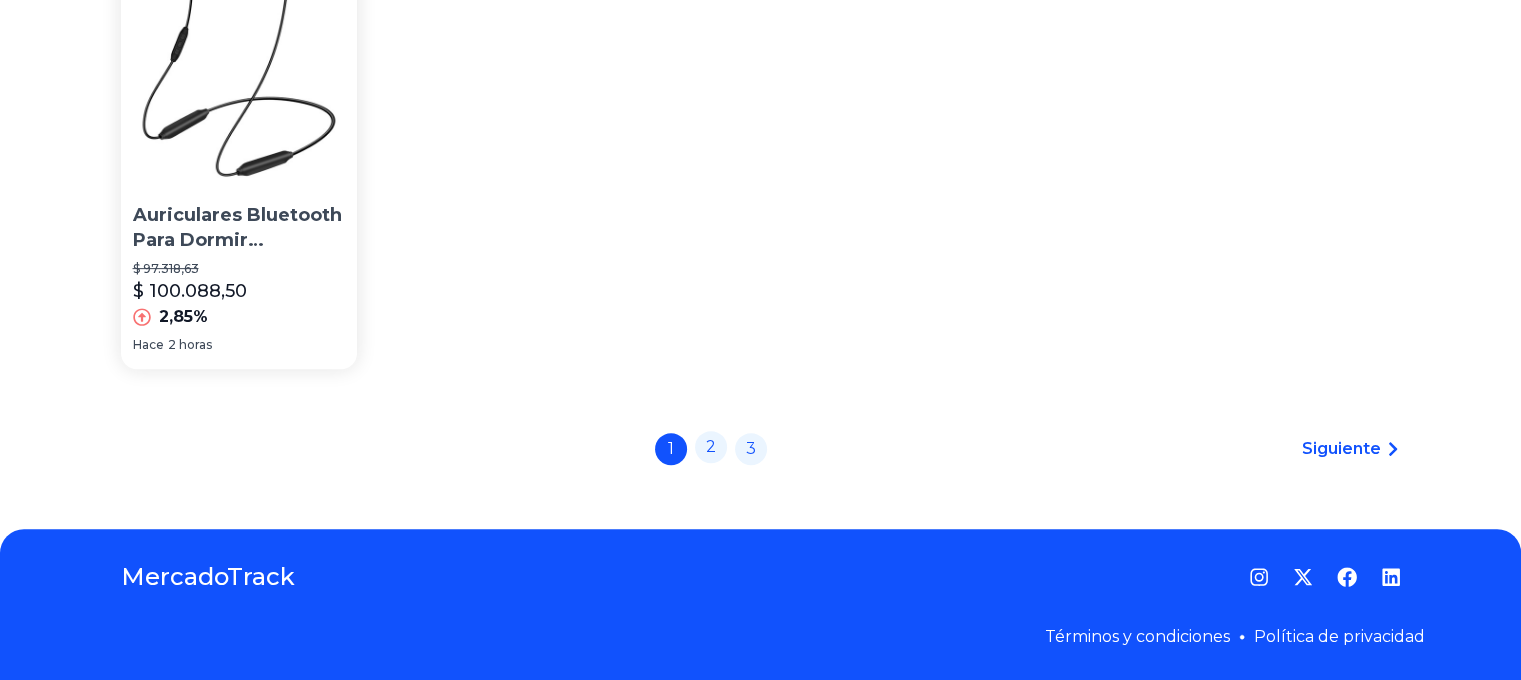 click on "2" at bounding box center (711, 447) 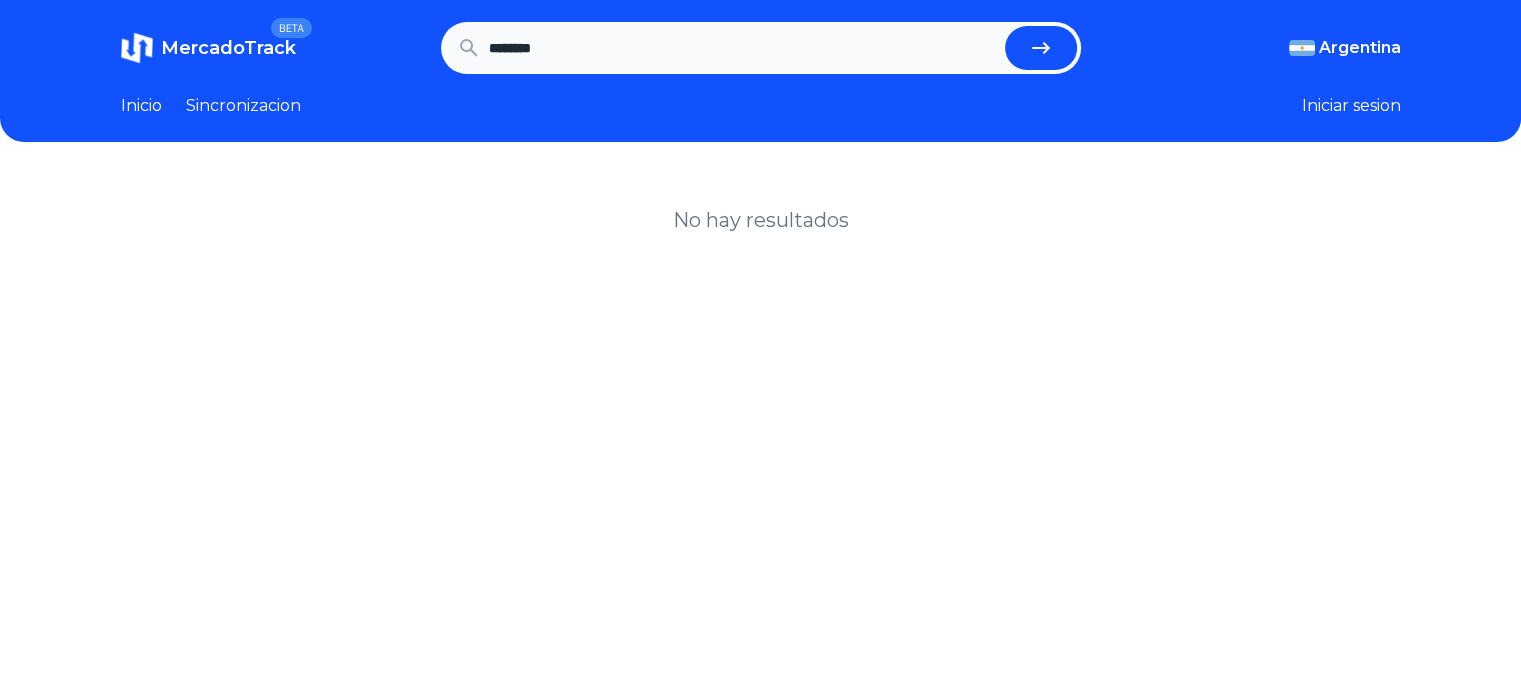scroll, scrollTop: 0, scrollLeft: 0, axis: both 